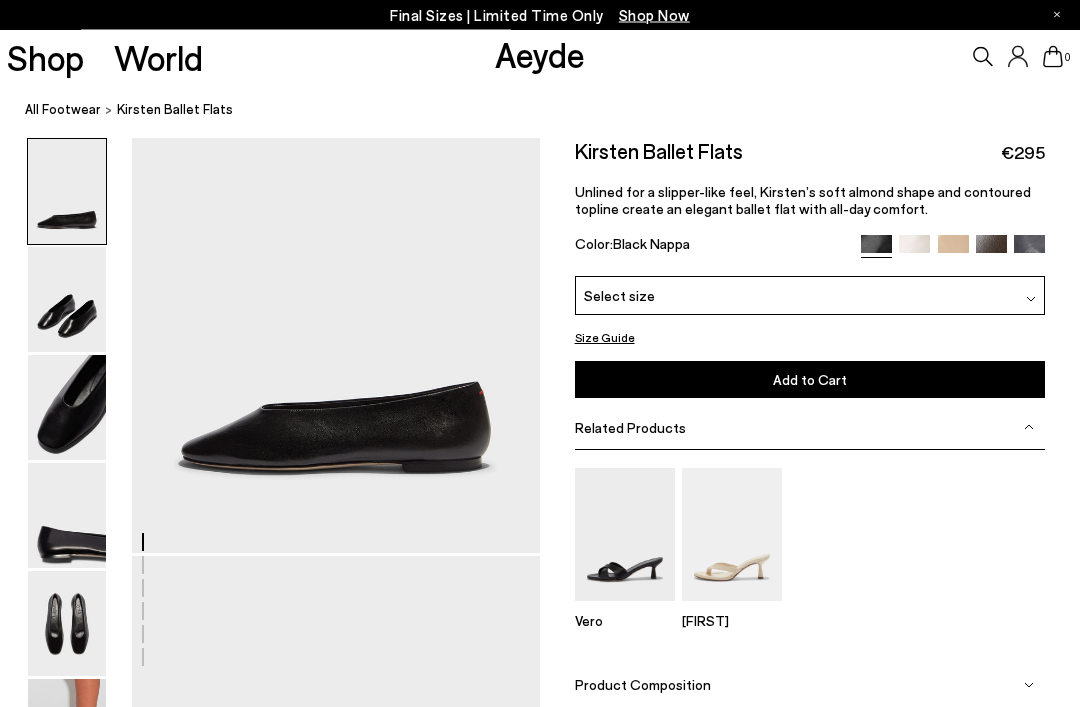 scroll, scrollTop: 0, scrollLeft: 0, axis: both 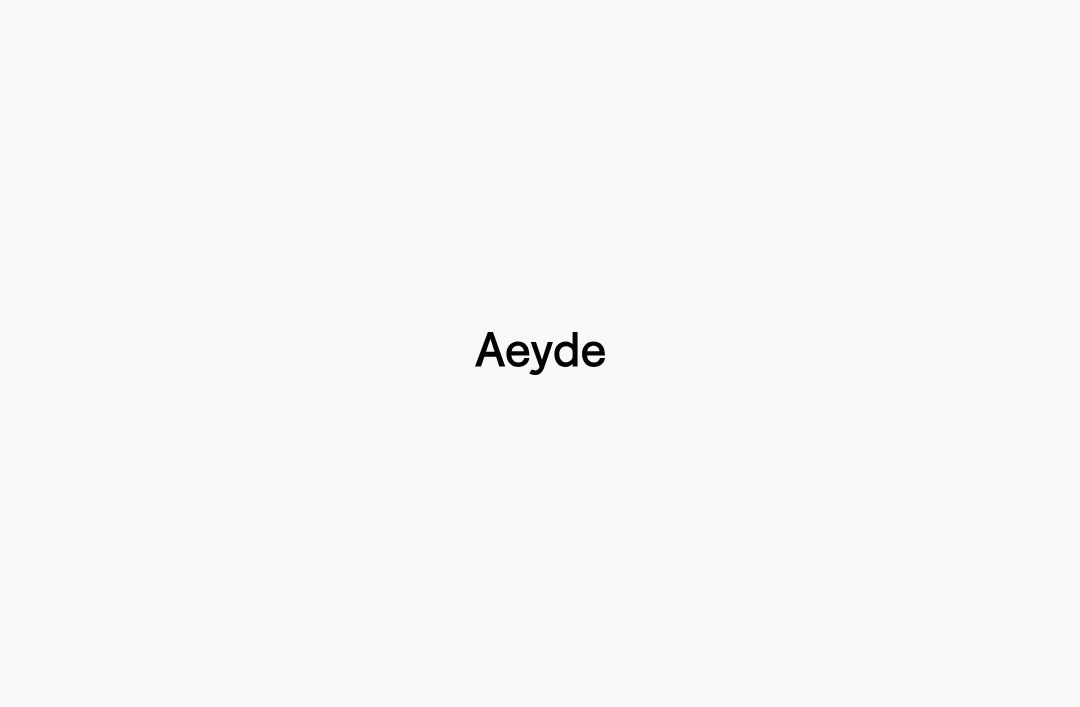 type 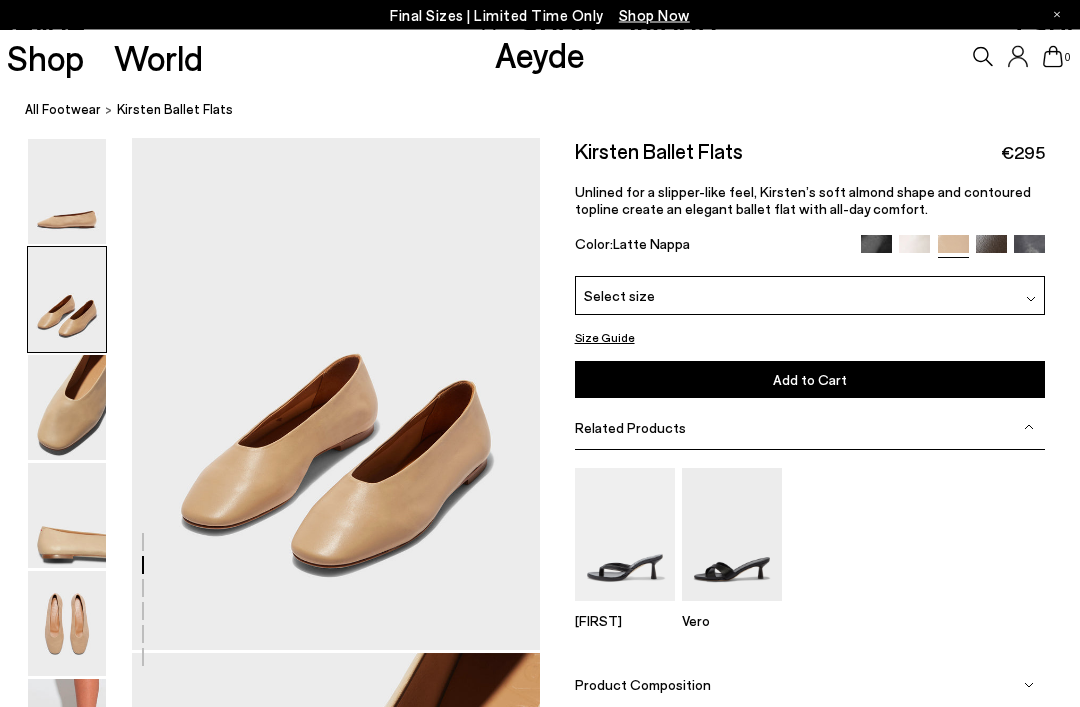 scroll, scrollTop: 571, scrollLeft: 0, axis: vertical 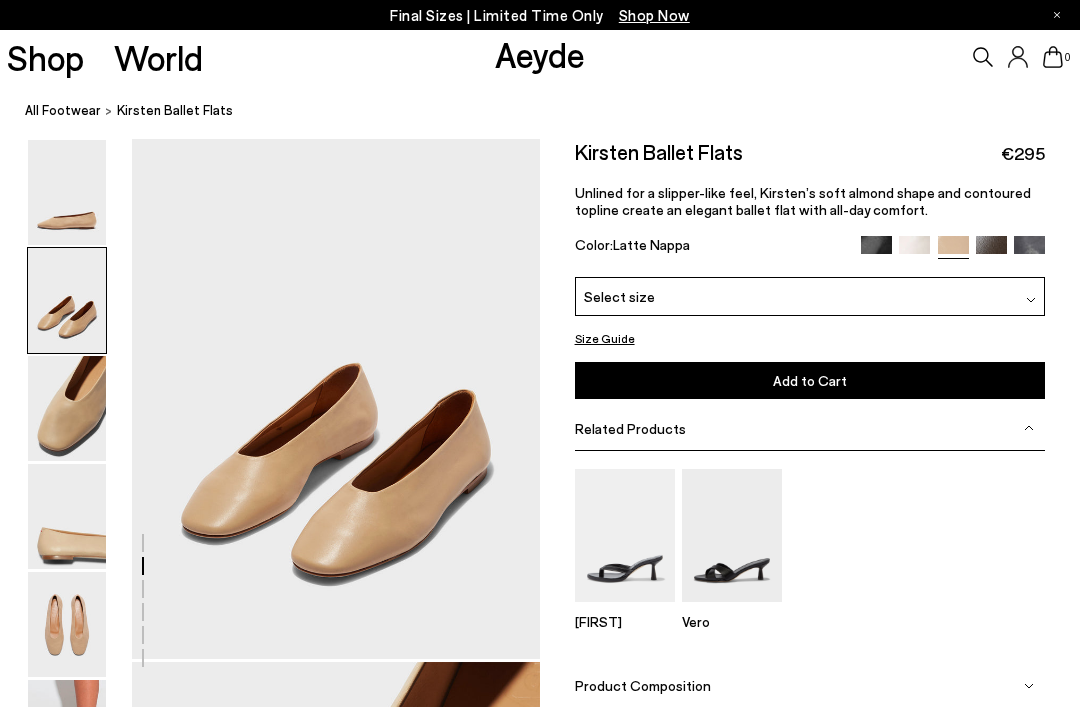click at bounding box center [1029, 251] 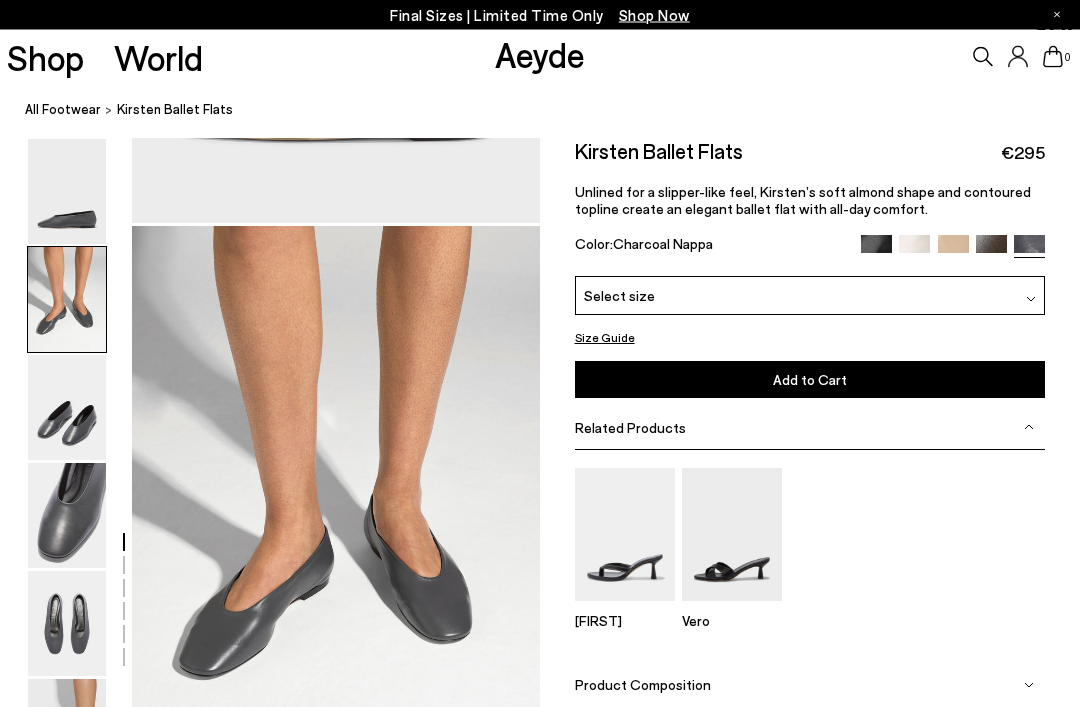 scroll, scrollTop: 439, scrollLeft: 19, axis: both 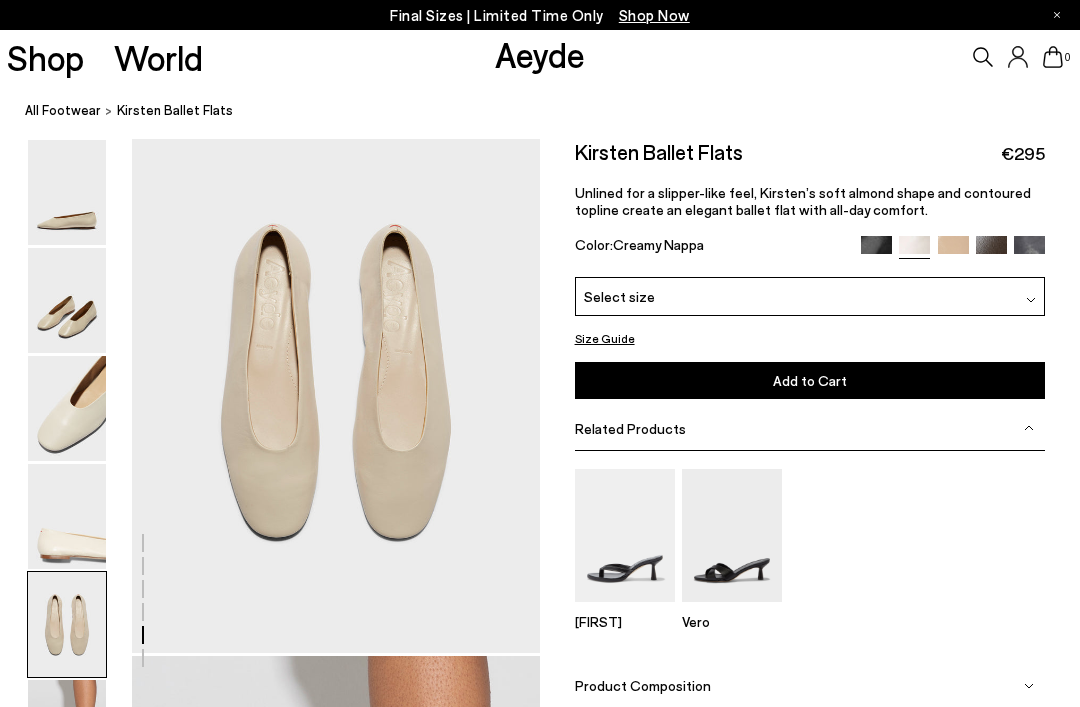 click on "Unlined for a slipper-like feel, Kirsten’s soft almond shape and contoured topline create an elegant ballet flat with all-day comfort." at bounding box center (803, 201) 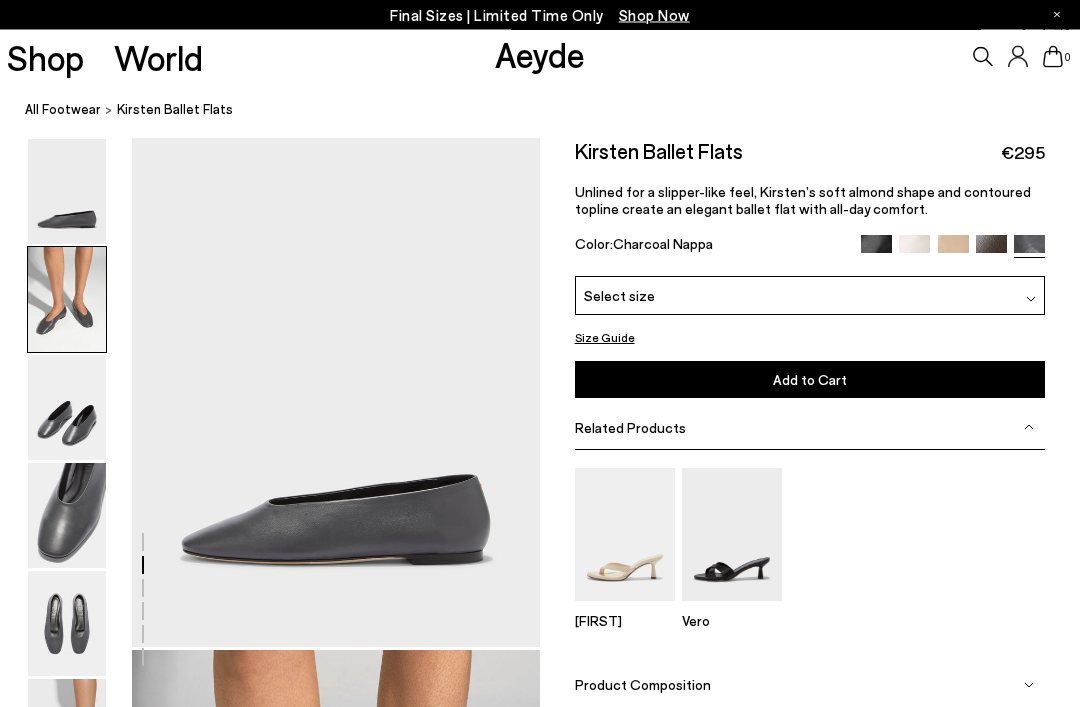 scroll, scrollTop: 548, scrollLeft: 0, axis: vertical 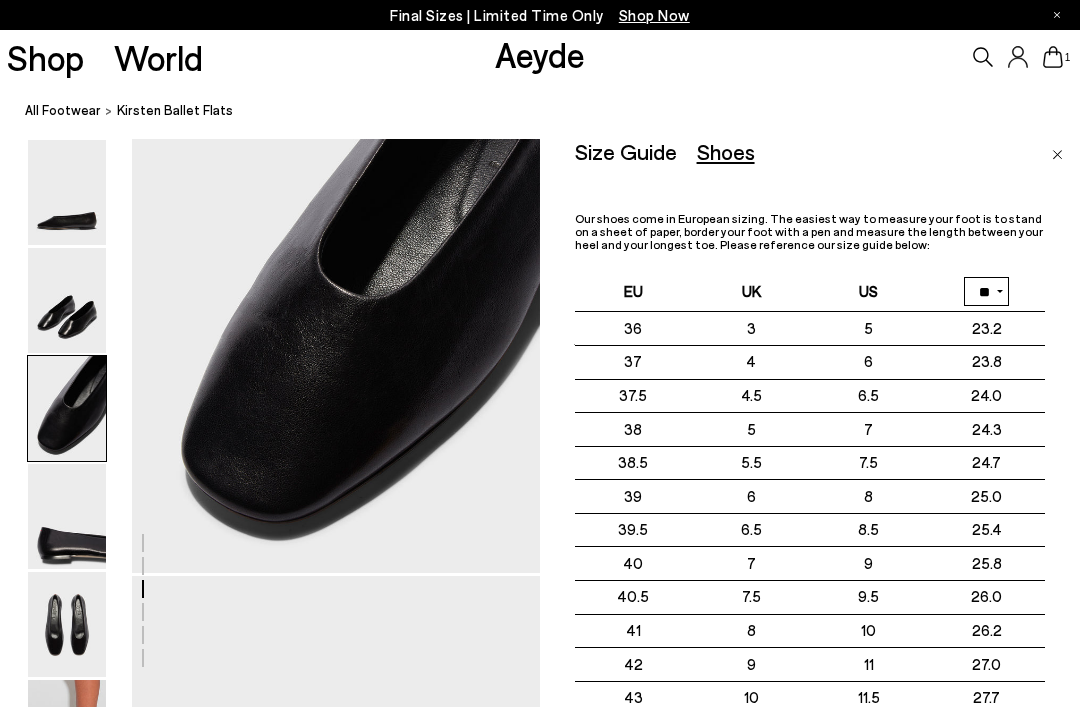 click on "Shoes" at bounding box center (726, 151) 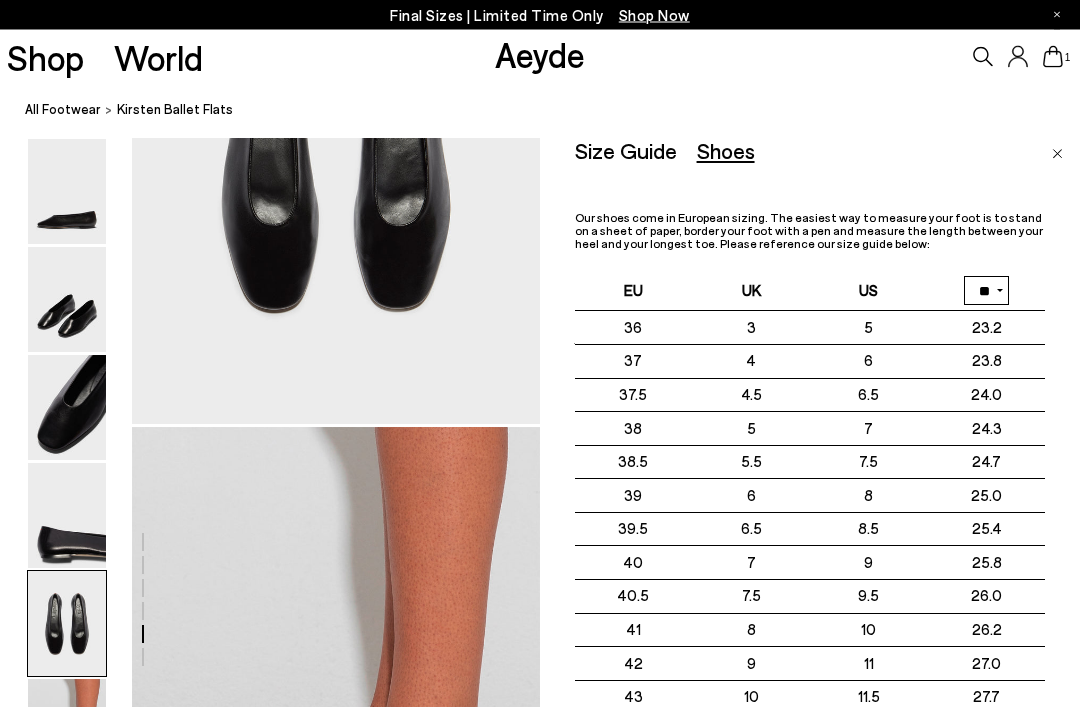 scroll, scrollTop: 2412, scrollLeft: 0, axis: vertical 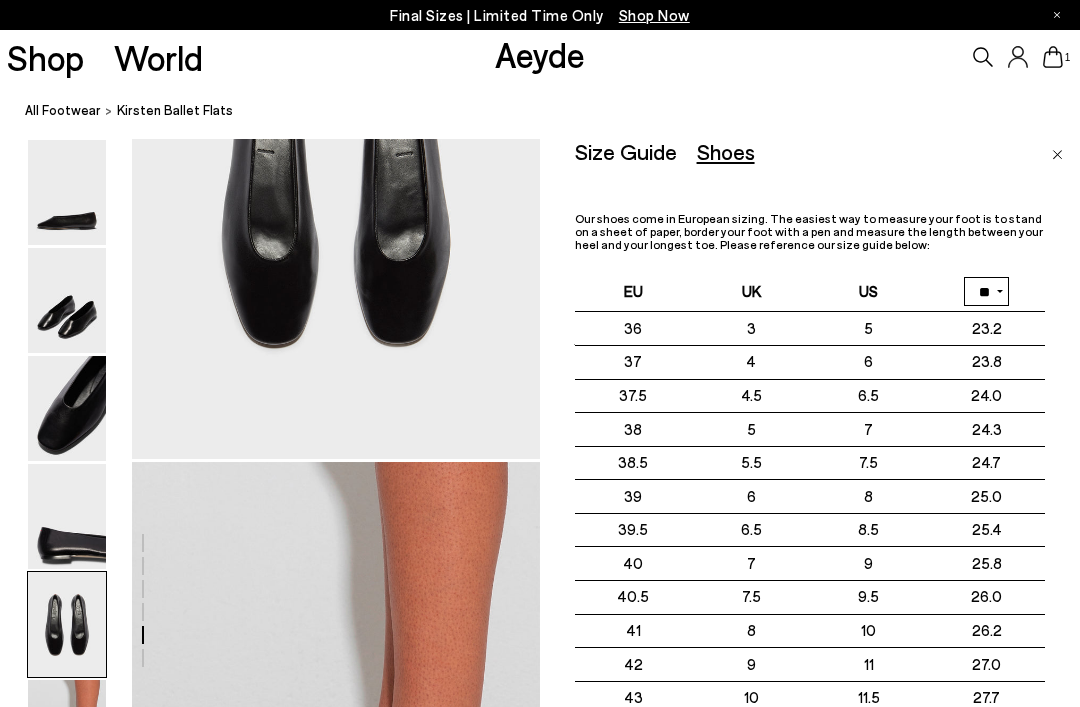 click on "Shoes" at bounding box center [726, 151] 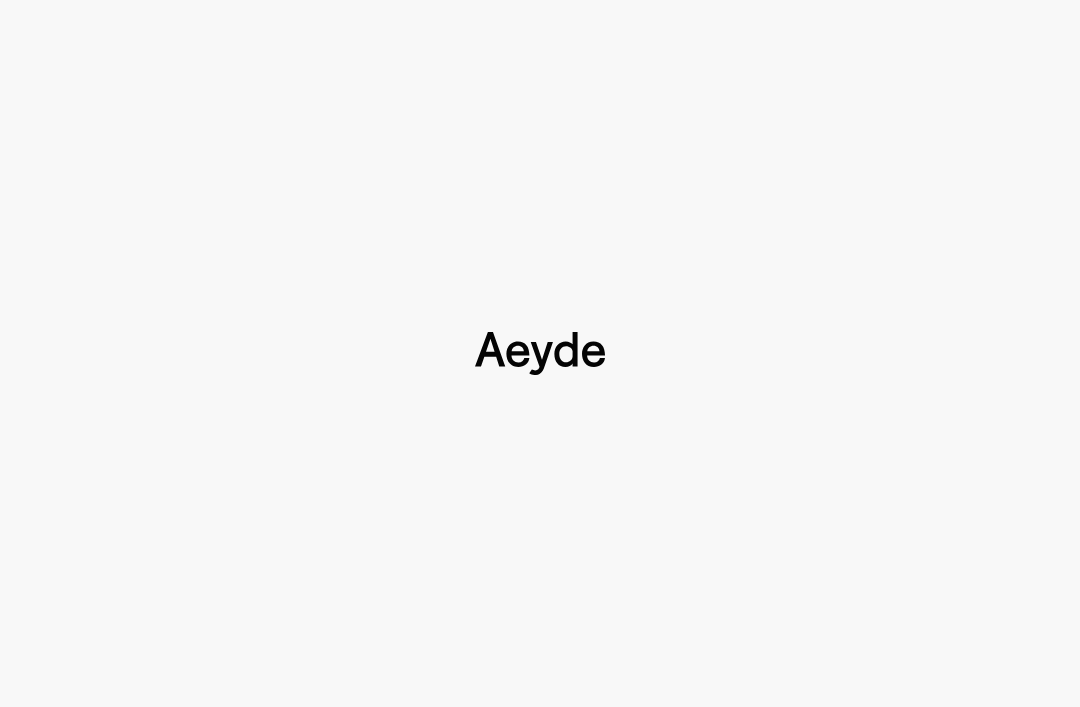 type 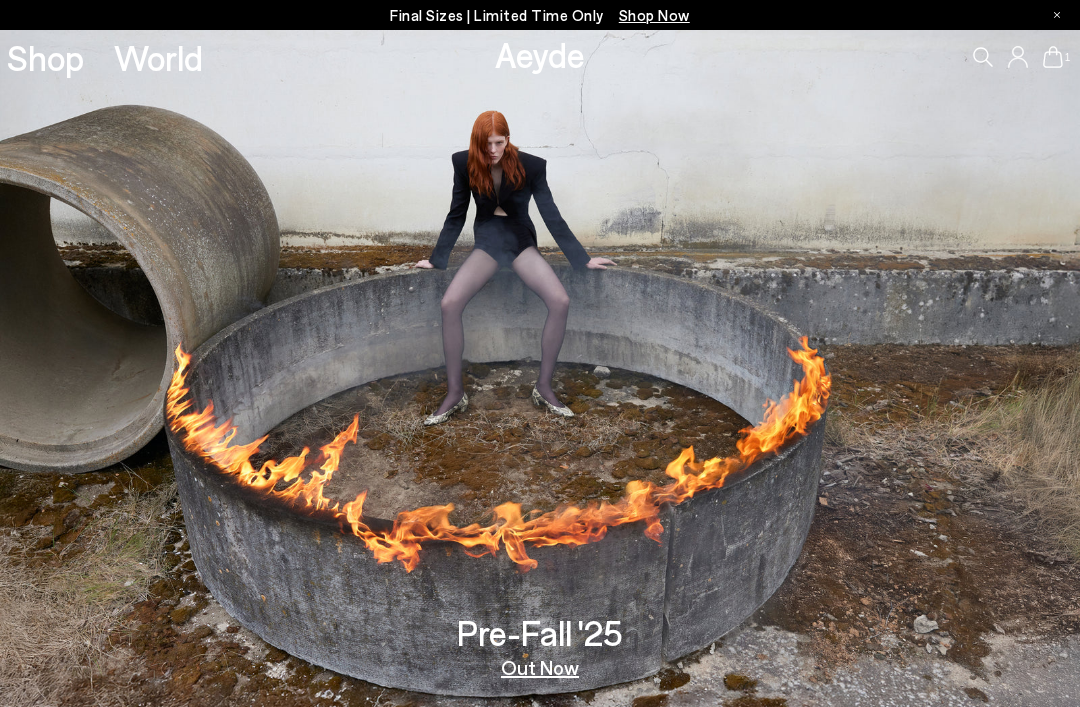 scroll, scrollTop: 0, scrollLeft: 0, axis: both 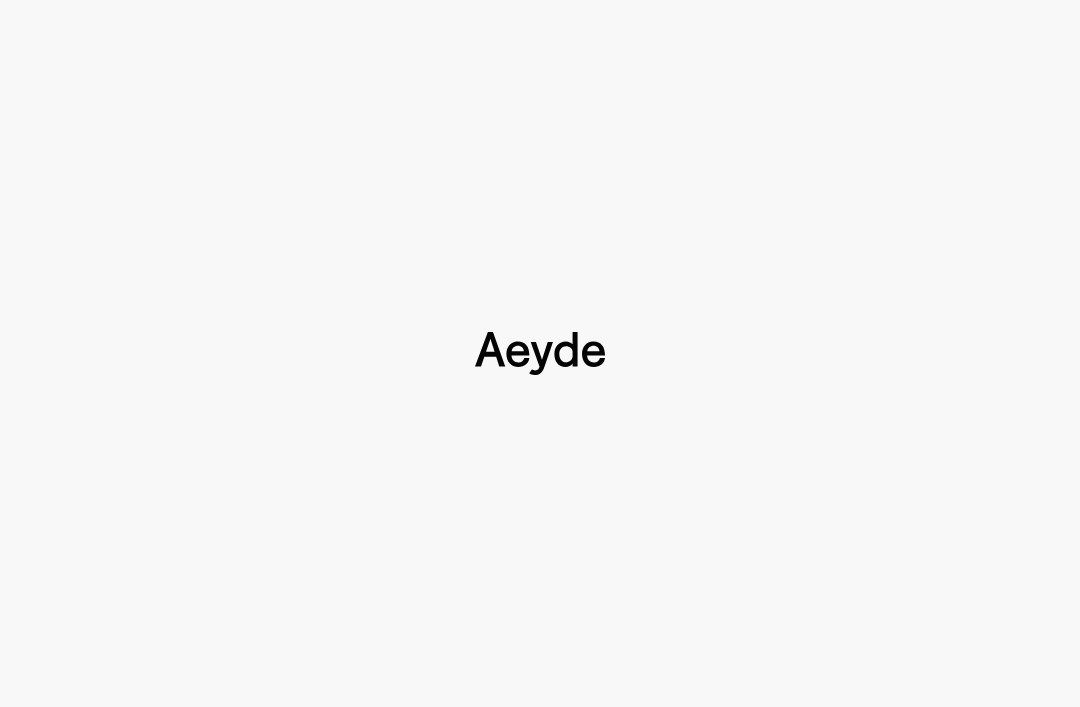 type 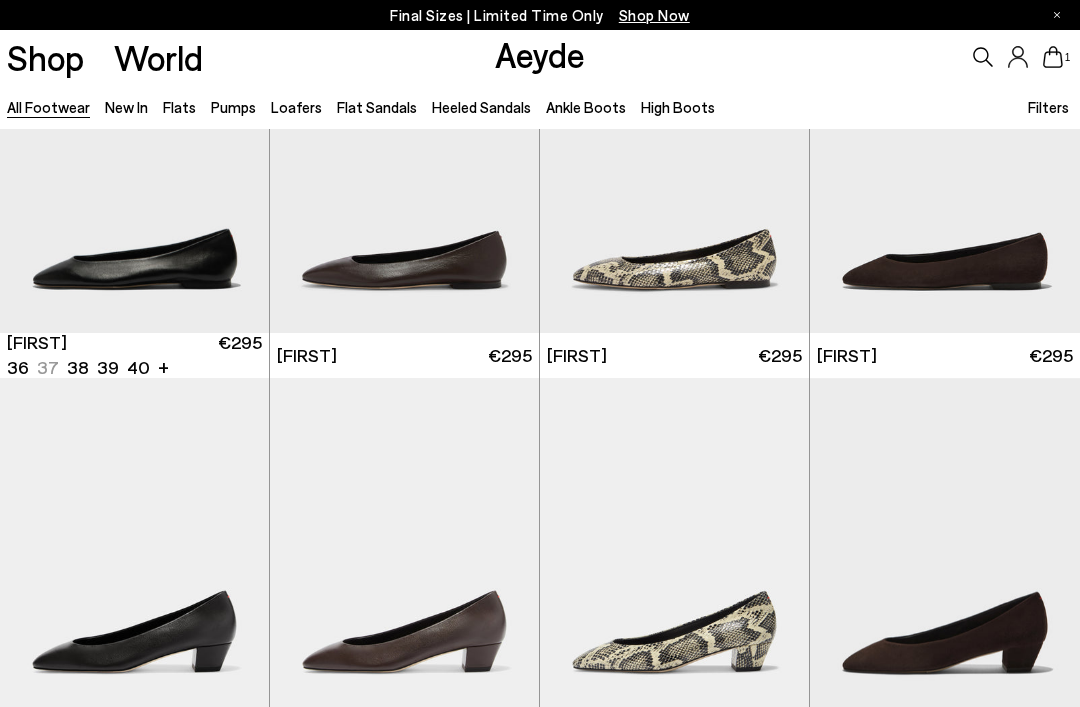 scroll, scrollTop: 201, scrollLeft: 0, axis: vertical 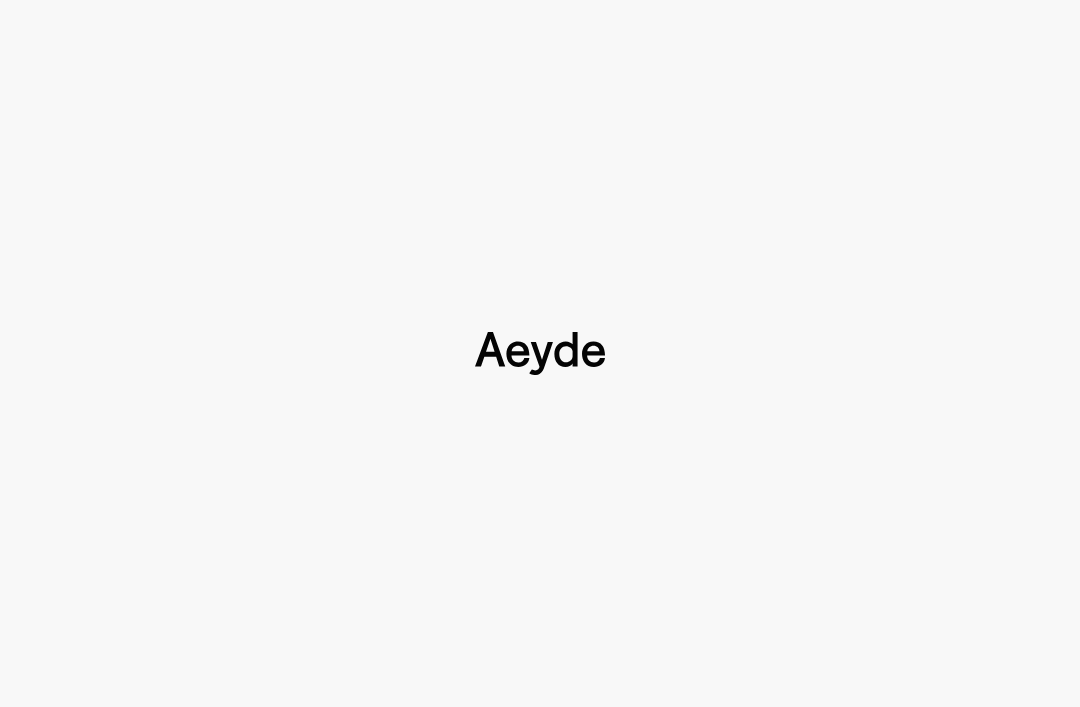 type 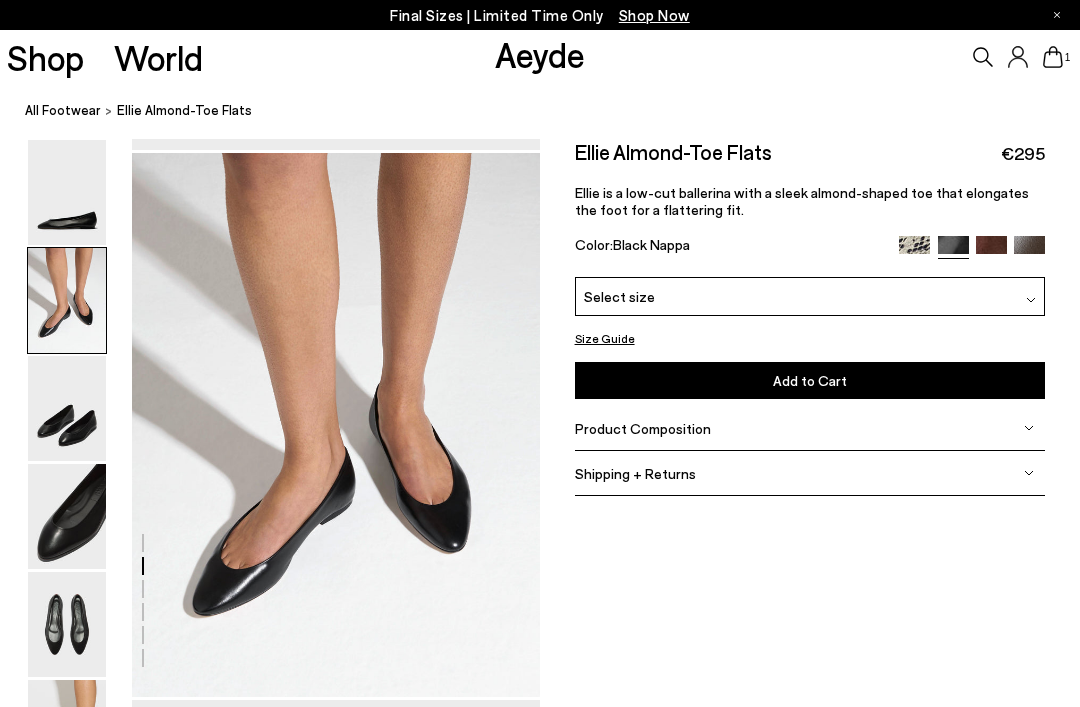 scroll, scrollTop: 548, scrollLeft: 0, axis: vertical 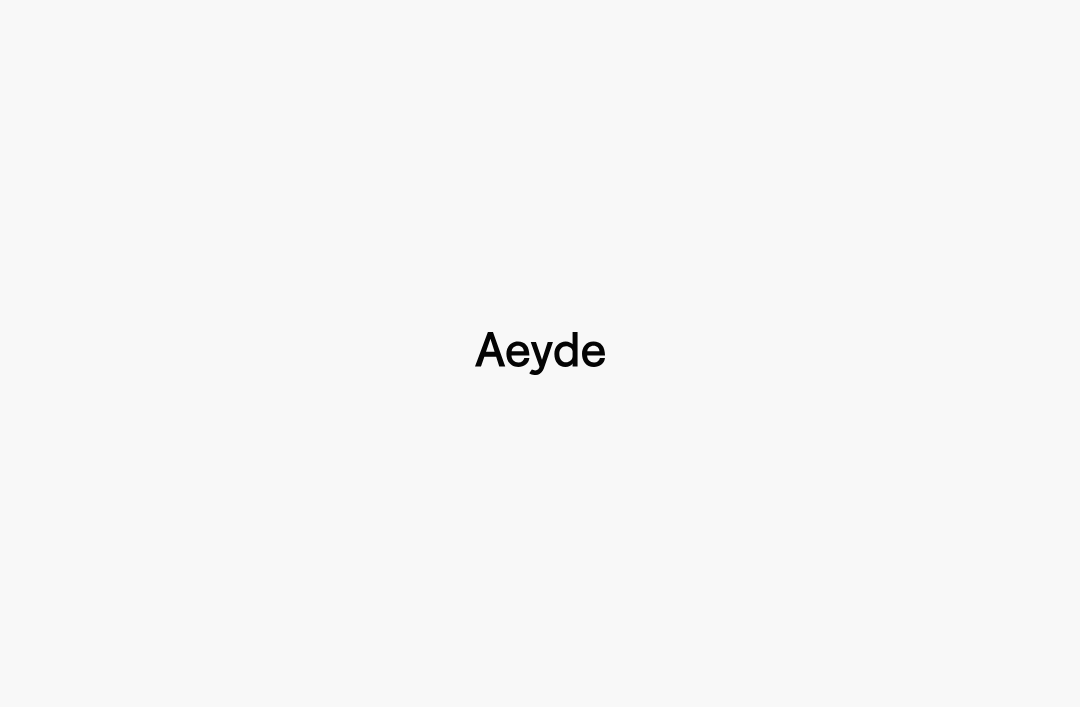 type 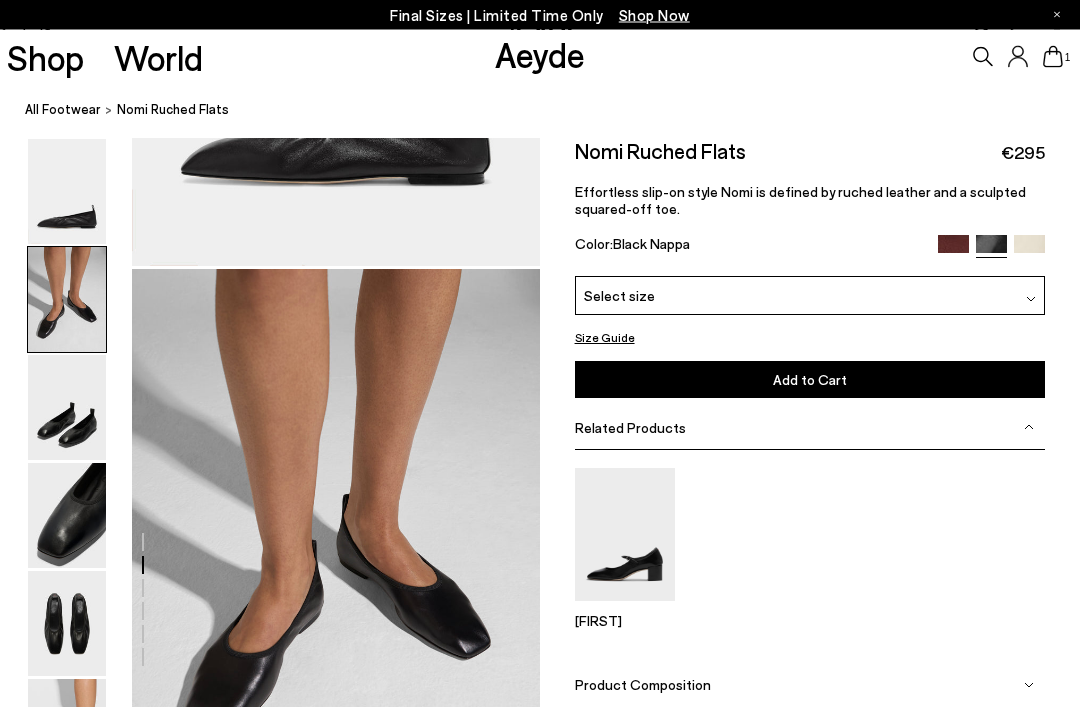 scroll, scrollTop: 548, scrollLeft: 0, axis: vertical 